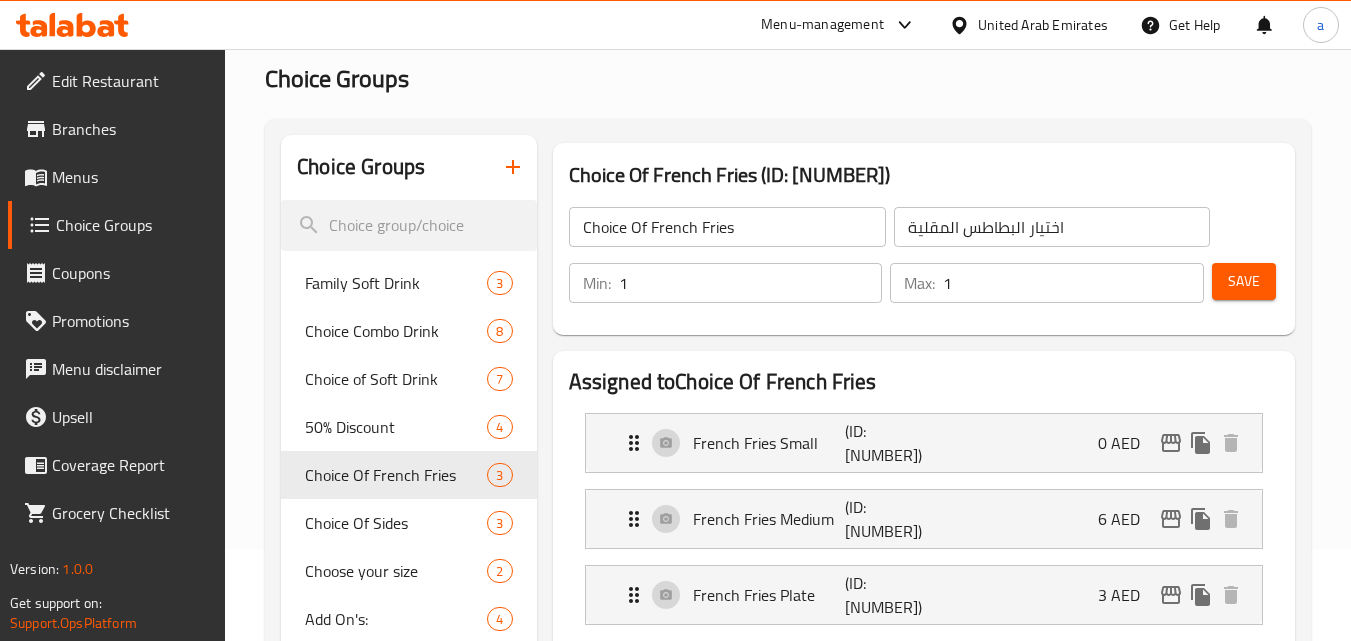 scroll, scrollTop: 0, scrollLeft: 0, axis: both 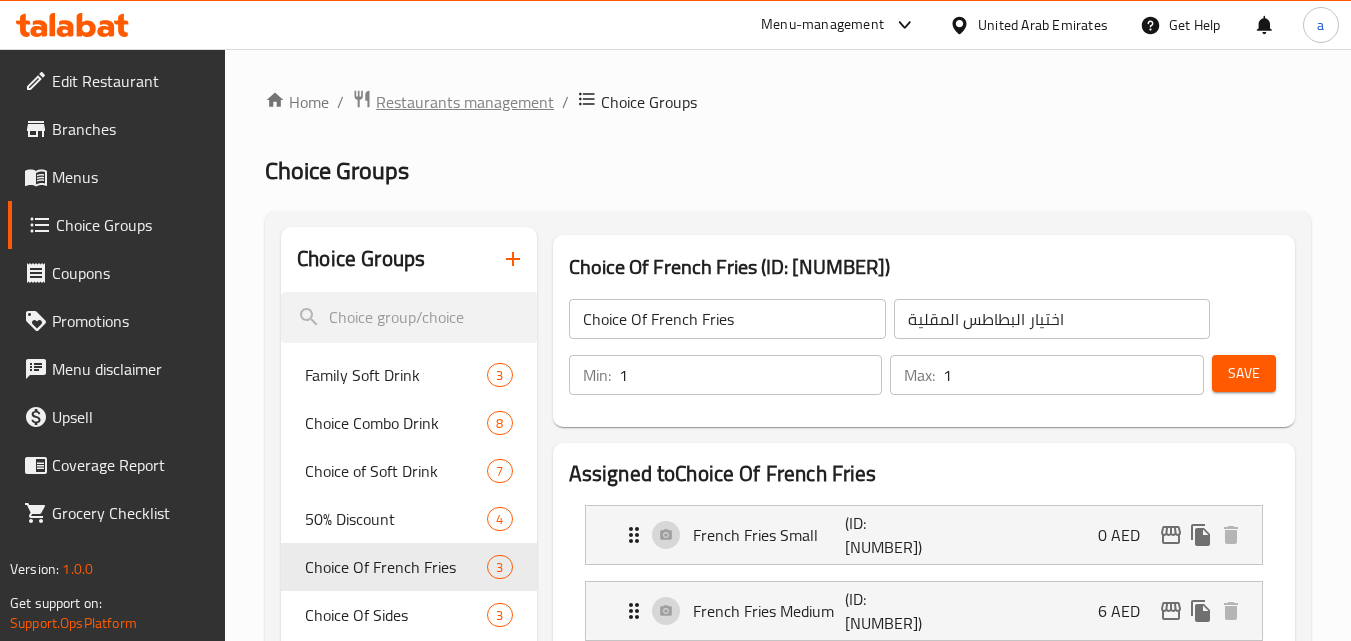 click on "Restaurants management" at bounding box center (465, 102) 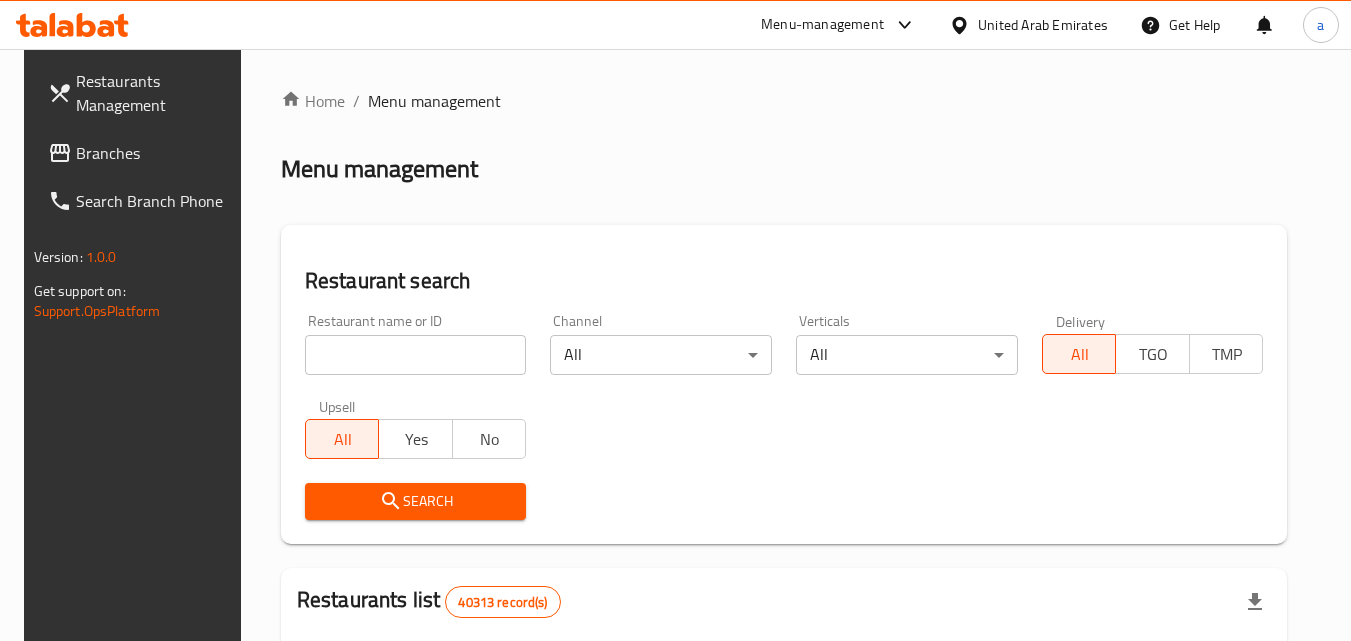 click on "Branches" at bounding box center [155, 153] 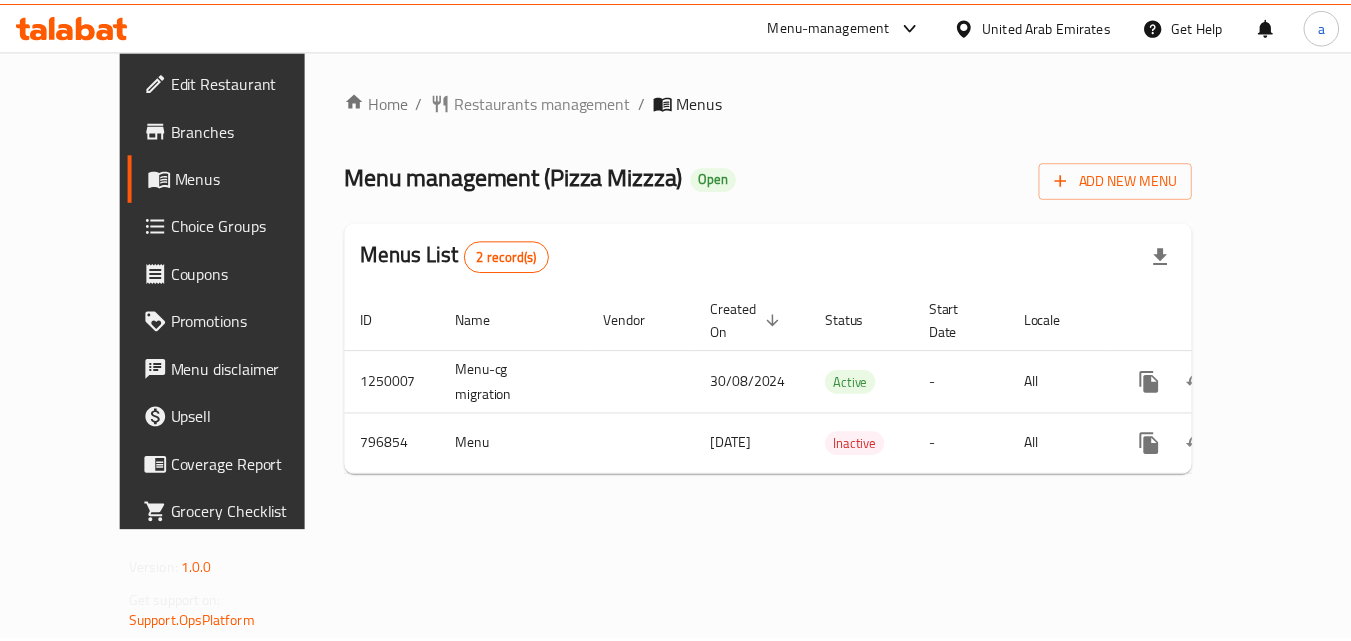 scroll, scrollTop: 0, scrollLeft: 0, axis: both 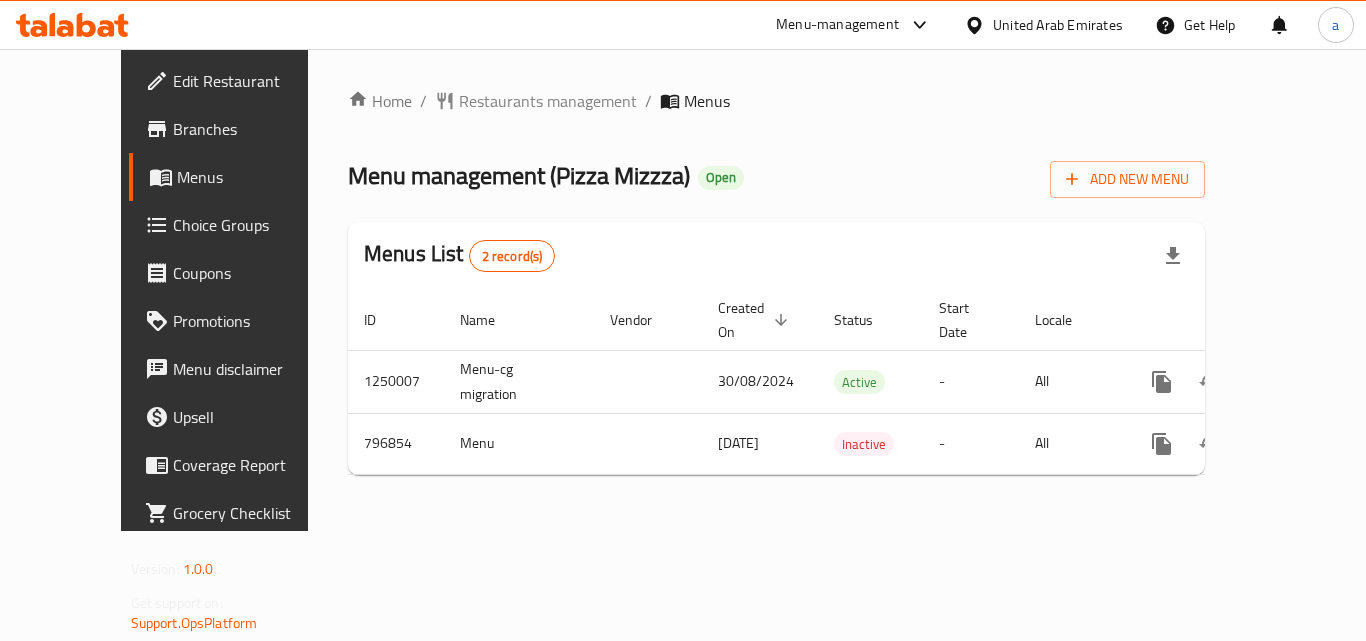 click on "Home / Restaurants management / Menus Menu management ( Pizza Mizzza )  Open Add New Menu Menus List   2 record(s) ID Name Vendor Created On sorted descending Status Start Date Locale Actions 1250007 Menu-cg migration 30/08/2024 Active - All 796854 Menu 08/09/2022 Inactive - All" at bounding box center (776, 290) 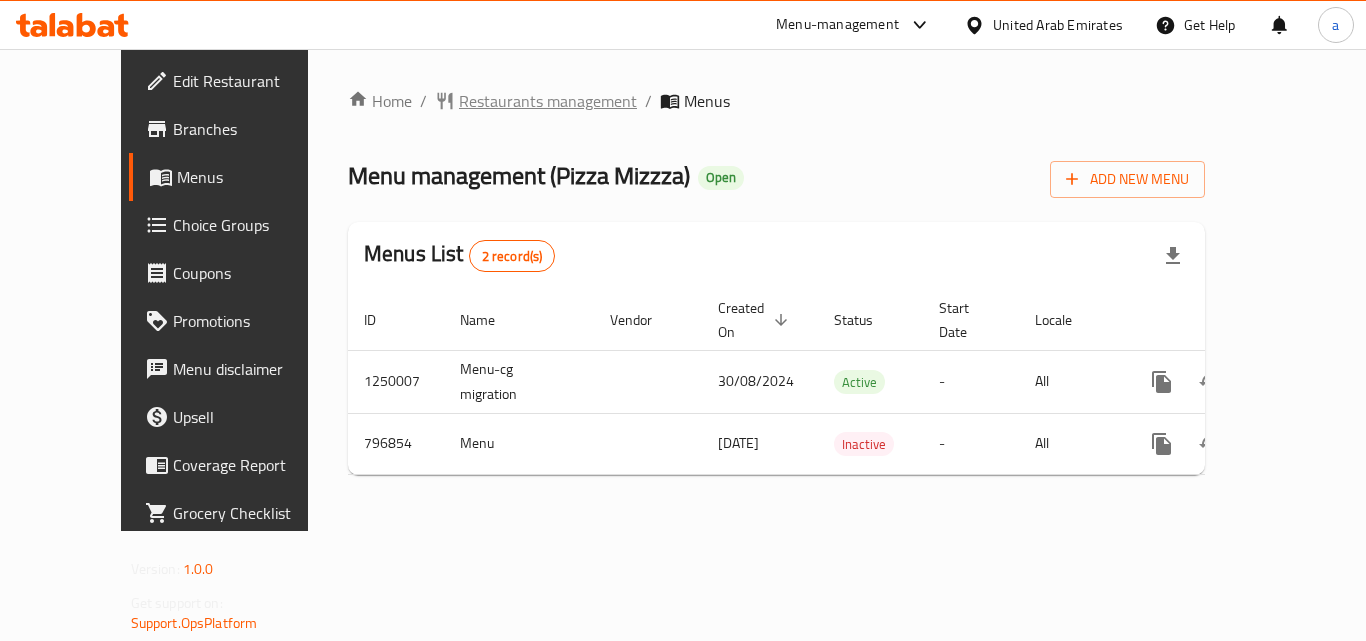 click on "Restaurants management" at bounding box center [548, 101] 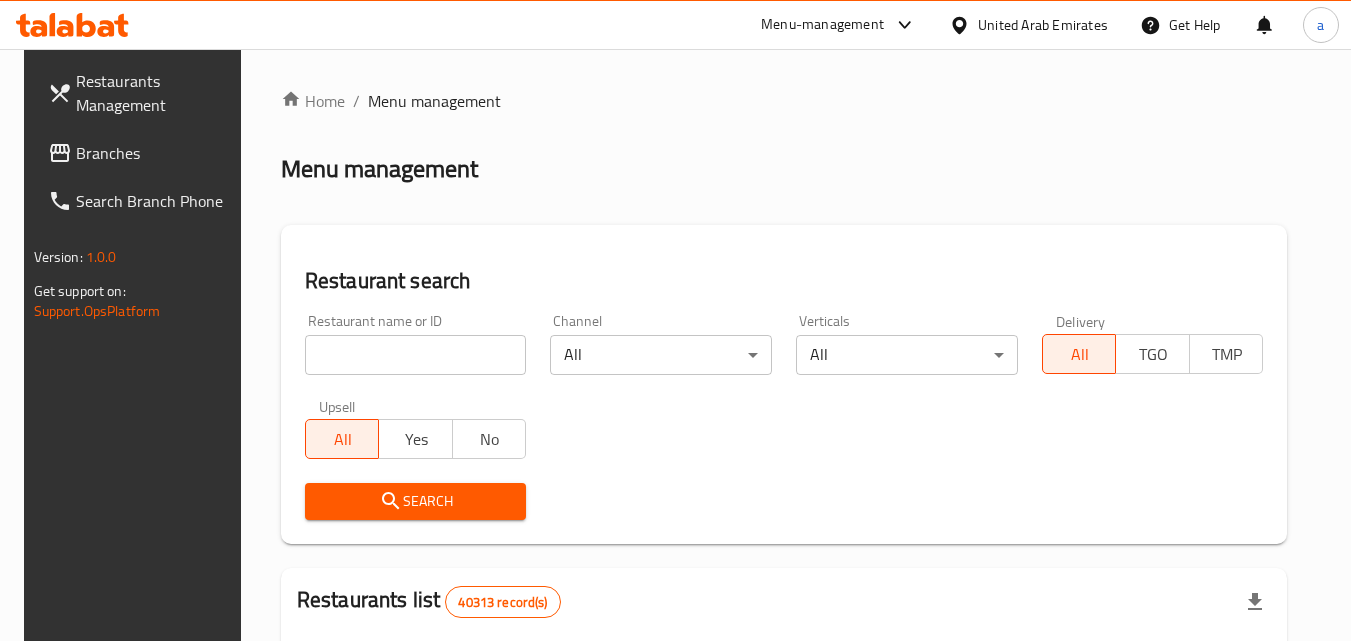 click at bounding box center (416, 355) 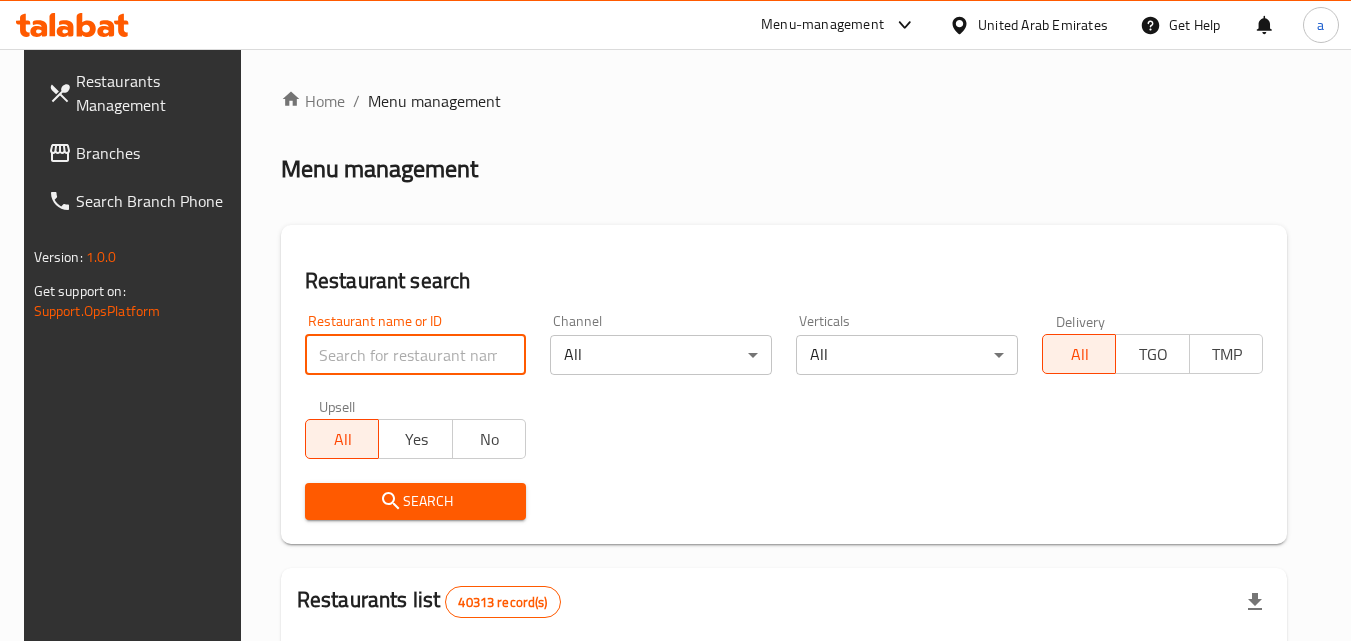 paste on "653564" 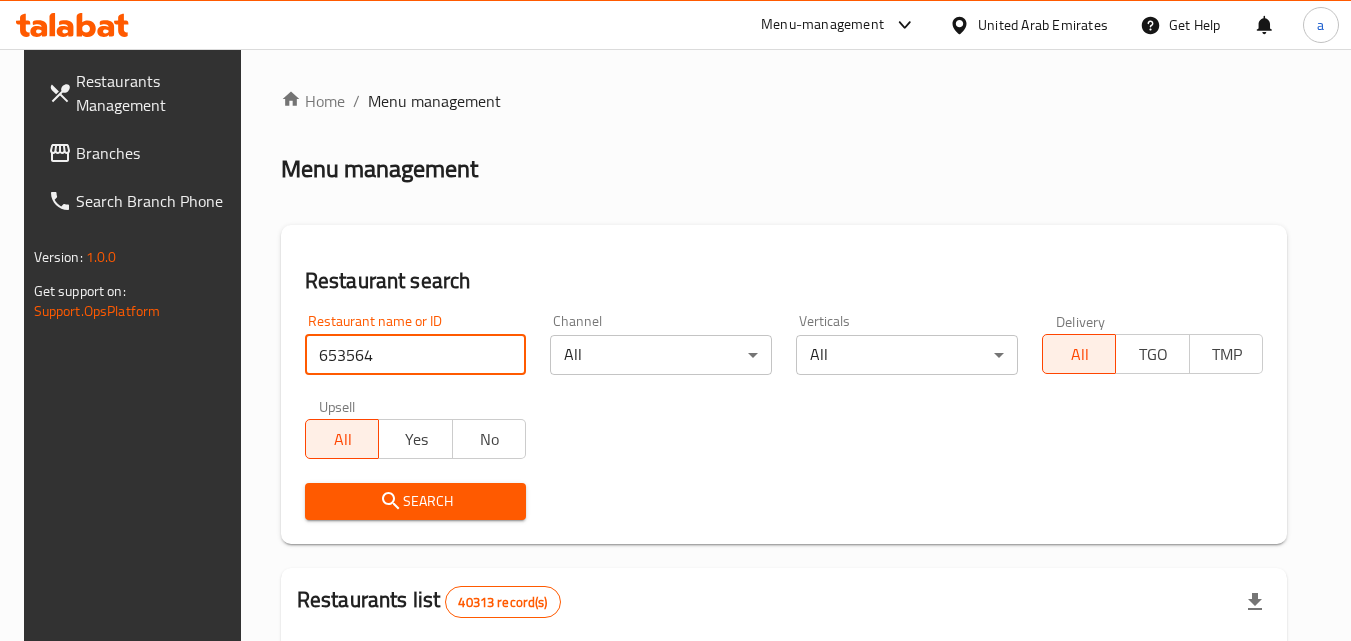 type on "653564" 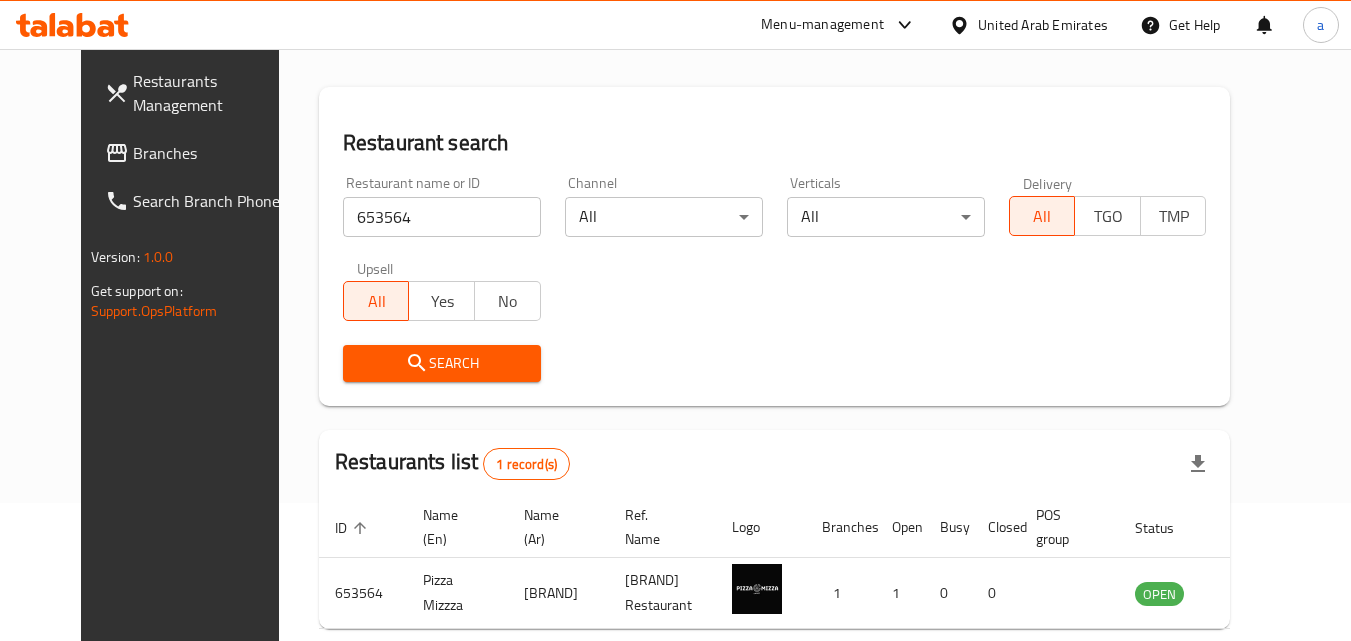 scroll, scrollTop: 234, scrollLeft: 0, axis: vertical 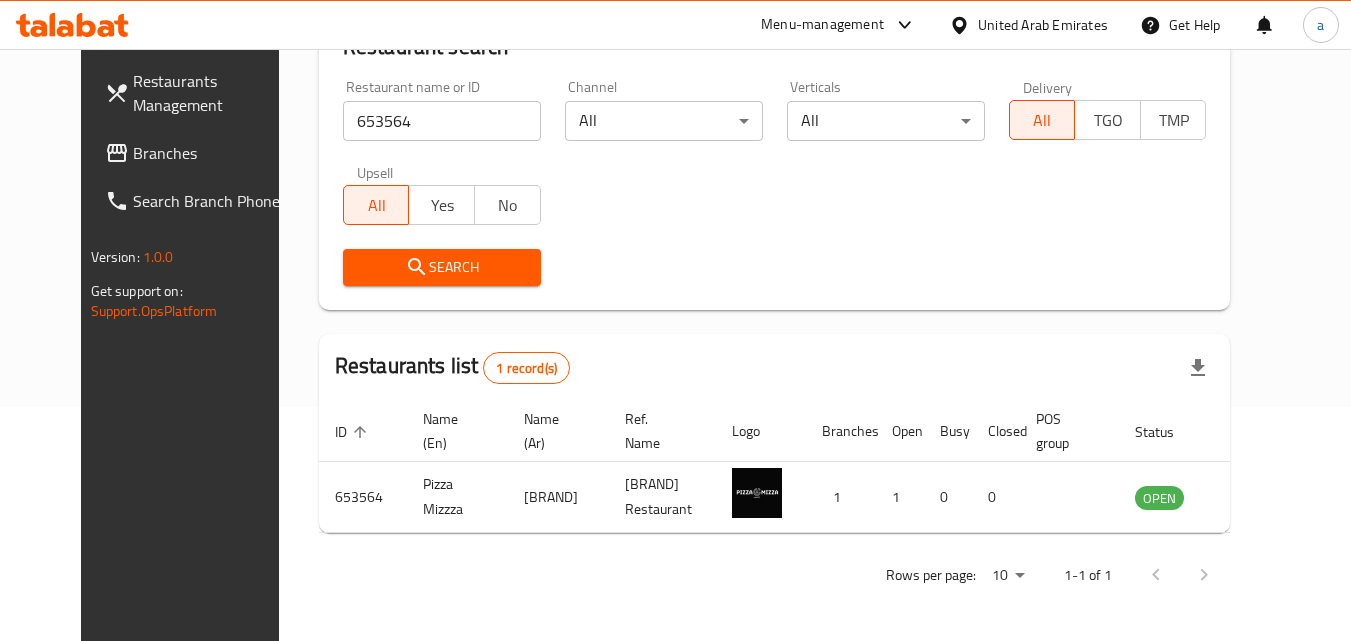 click on "Restaurant name or ID 653564 Restaurant name or ID Channel All ​ Verticals All ​ Delivery All TGO TMP Upsell All Yes No   Search" at bounding box center (775, 183) 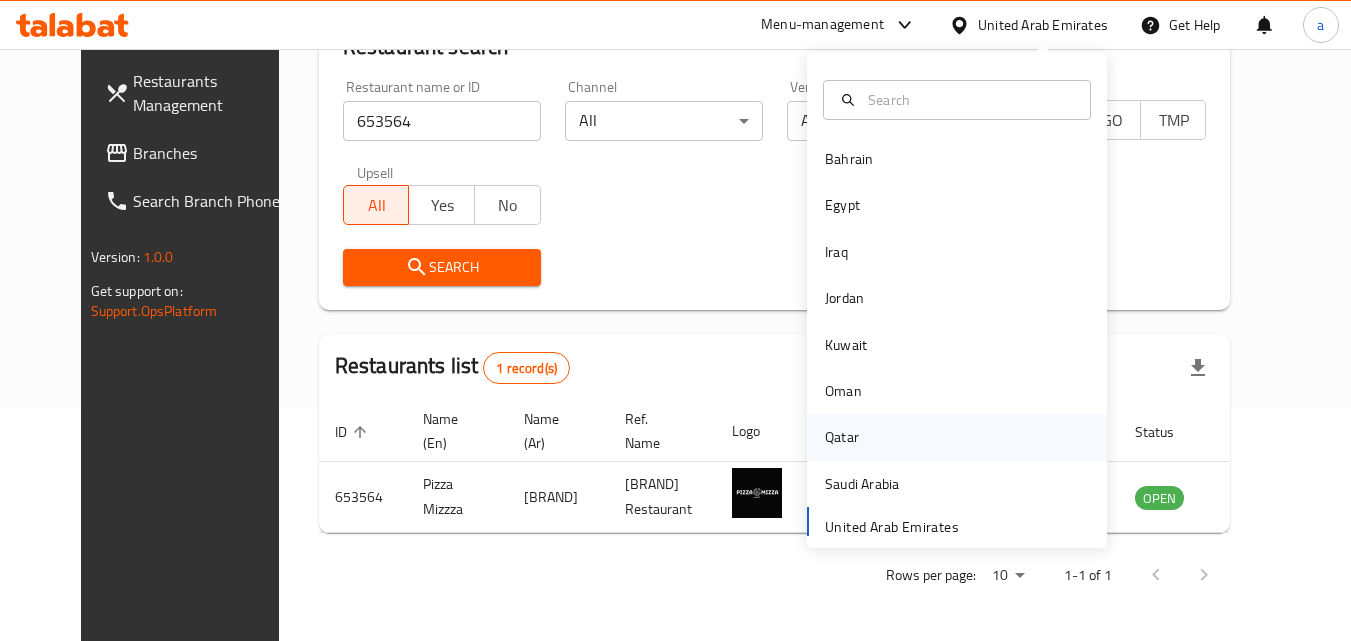 click on "Qatar" at bounding box center [842, 437] 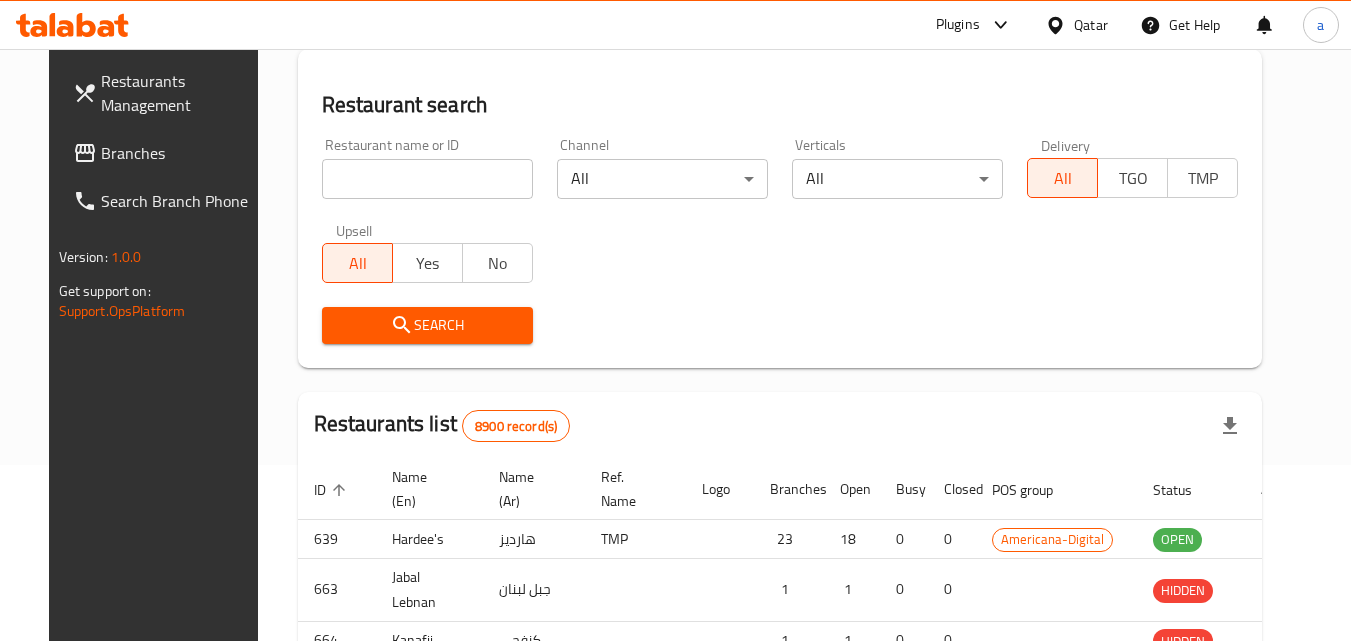 scroll, scrollTop: 234, scrollLeft: 0, axis: vertical 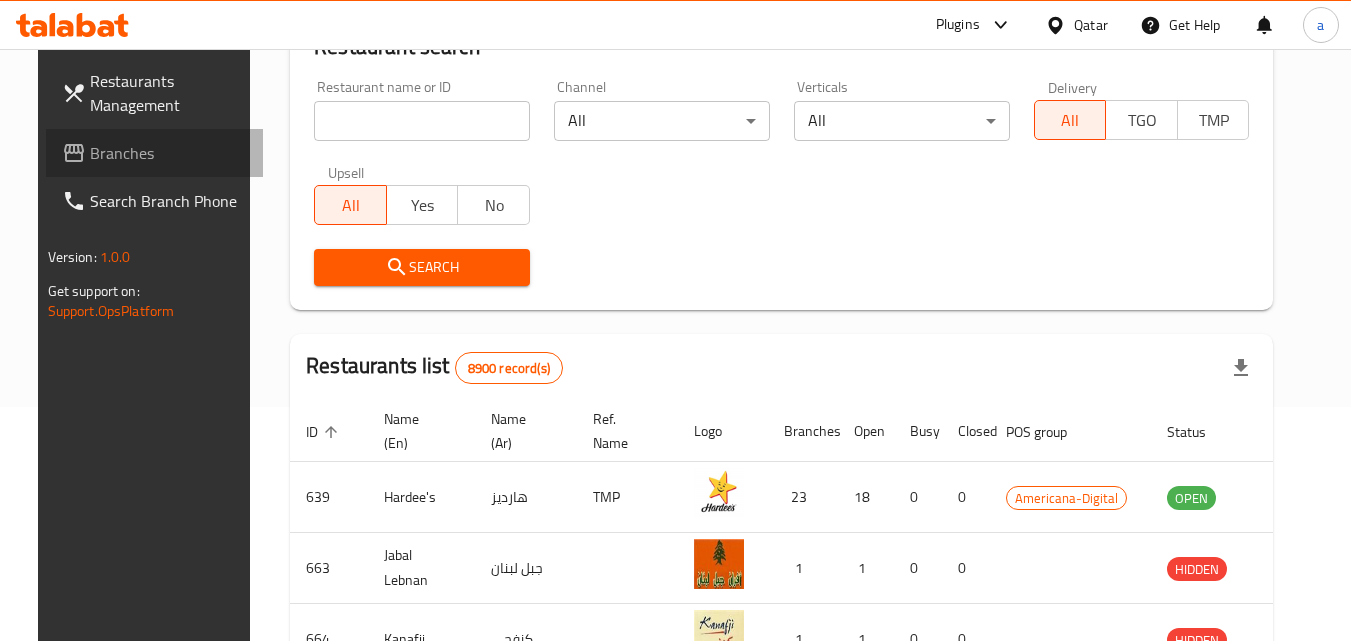 click on "Branches" at bounding box center [155, 153] 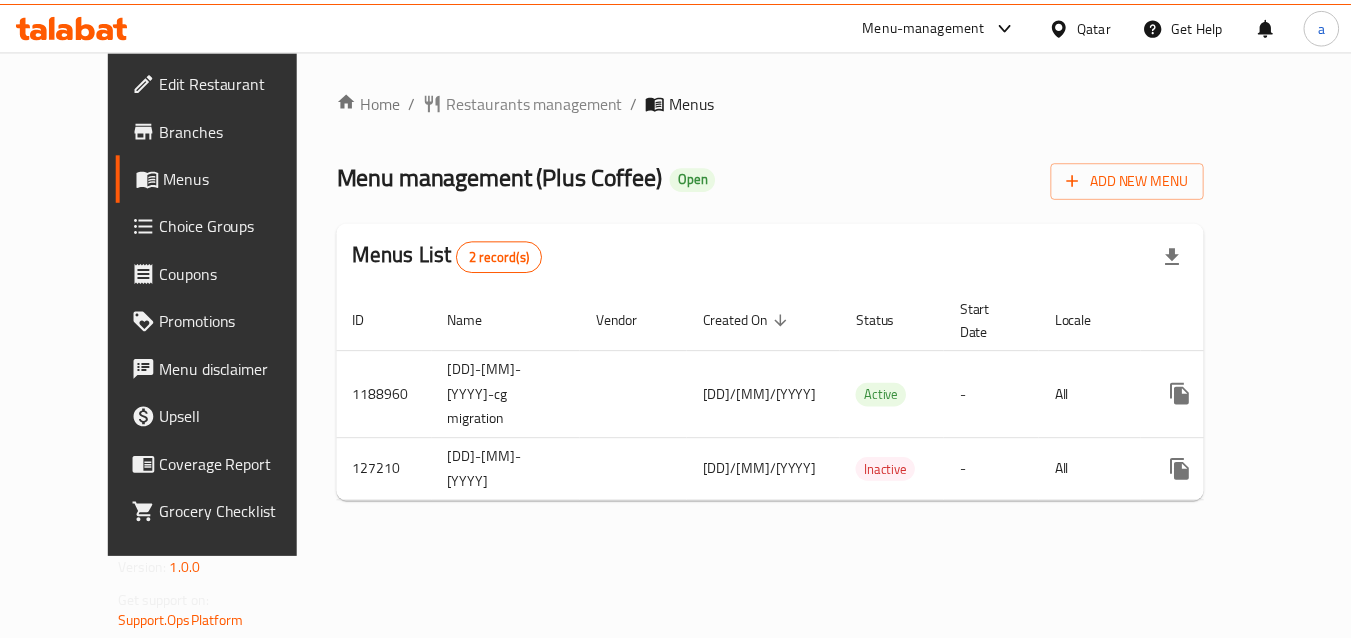 scroll, scrollTop: 0, scrollLeft: 0, axis: both 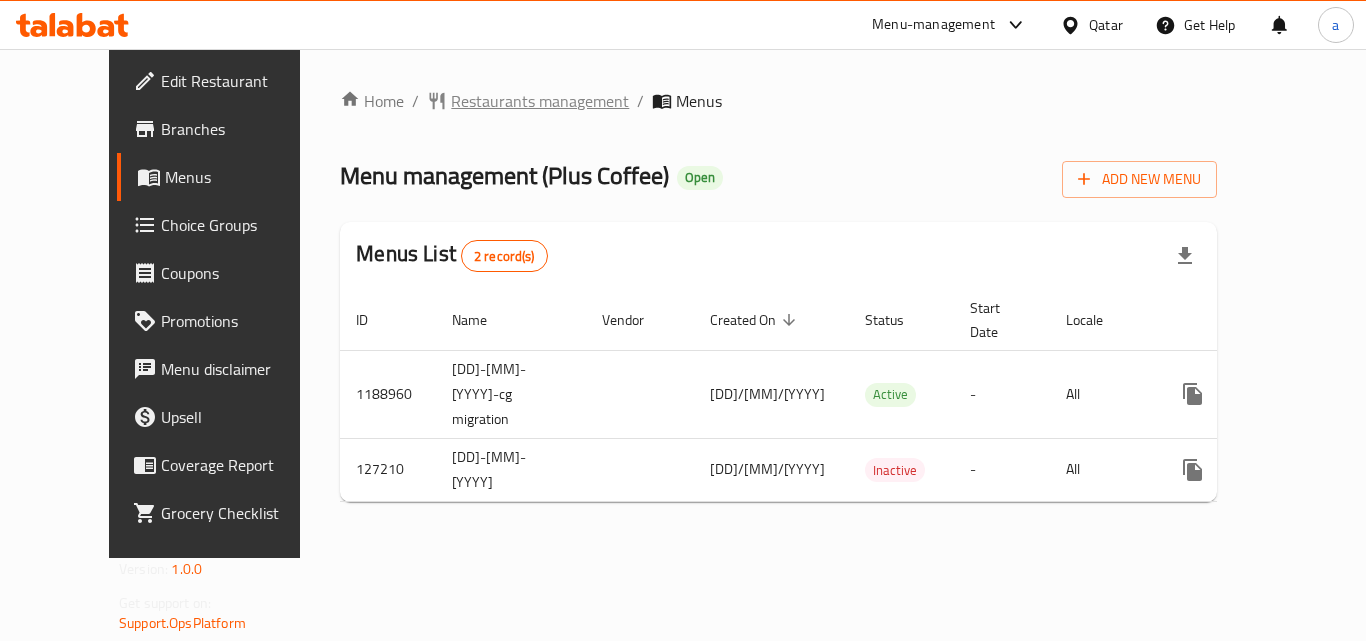 click on "Restaurants management" at bounding box center [540, 101] 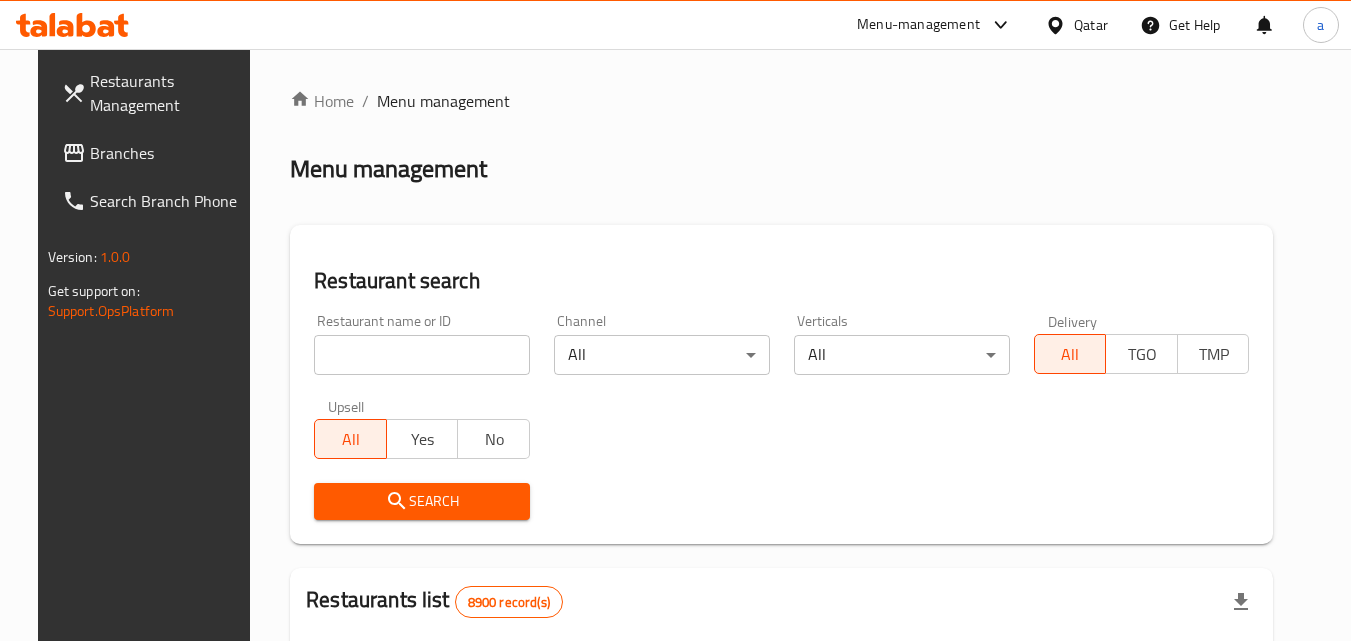 click at bounding box center (422, 355) 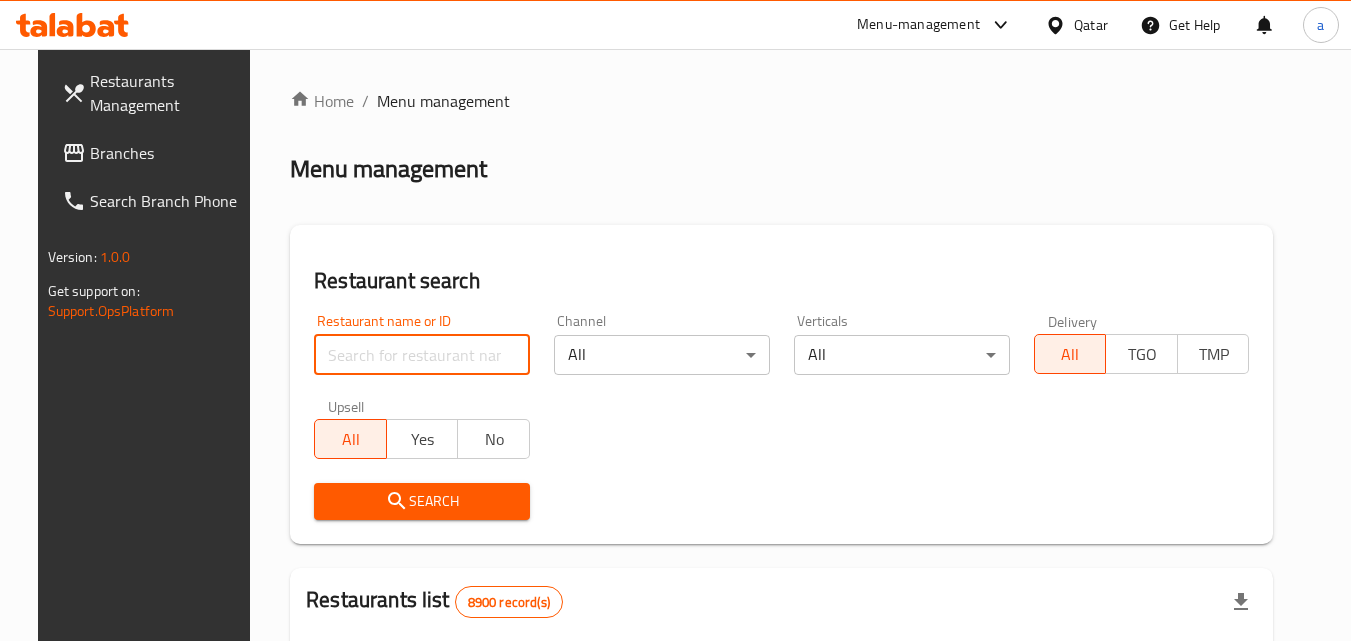 paste on "609423" 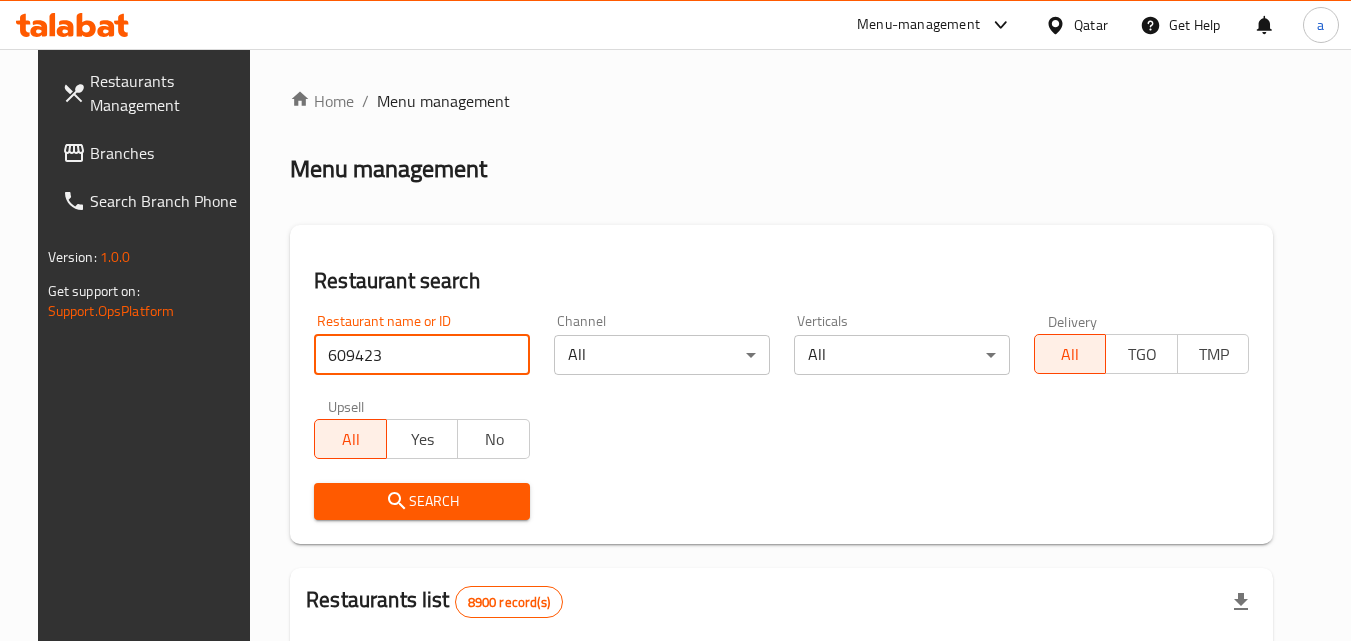 type on "609423" 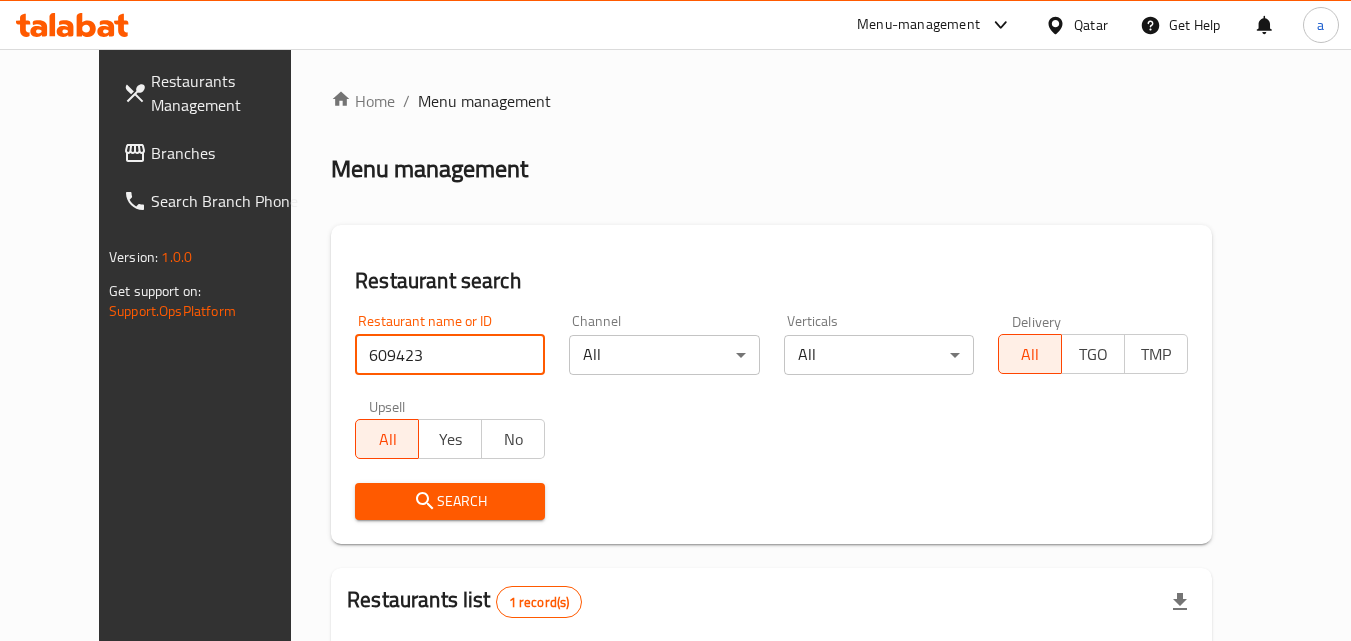 scroll, scrollTop: 234, scrollLeft: 0, axis: vertical 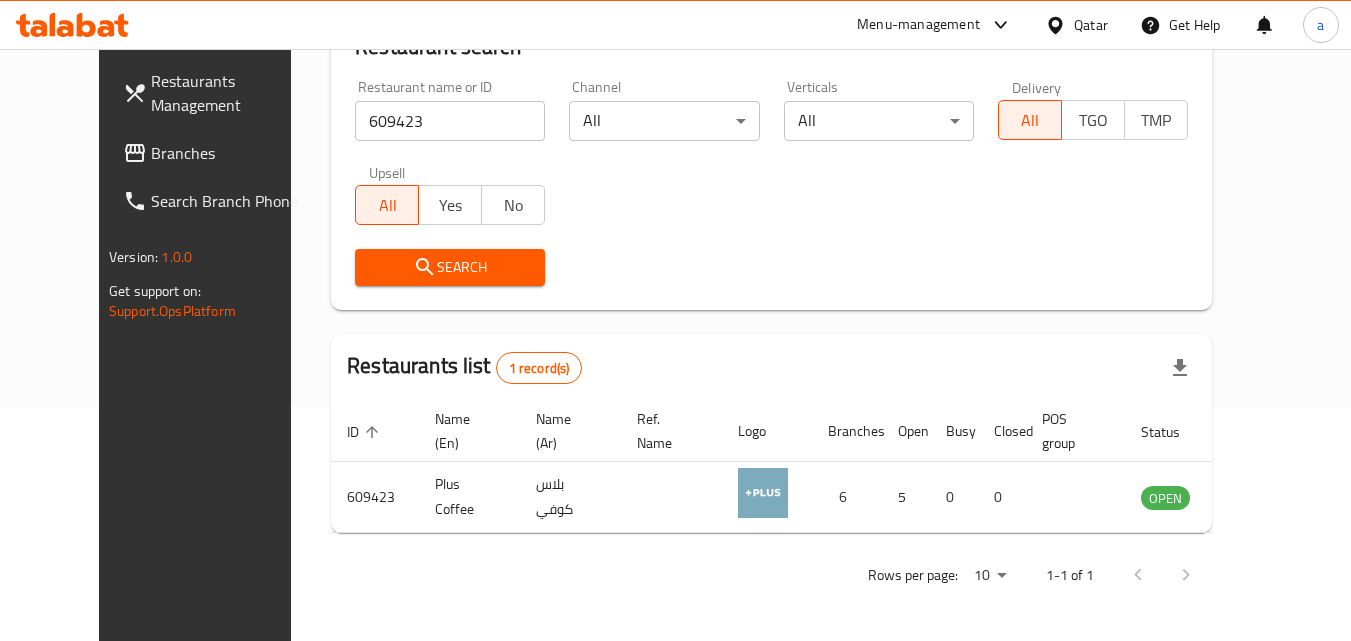 click 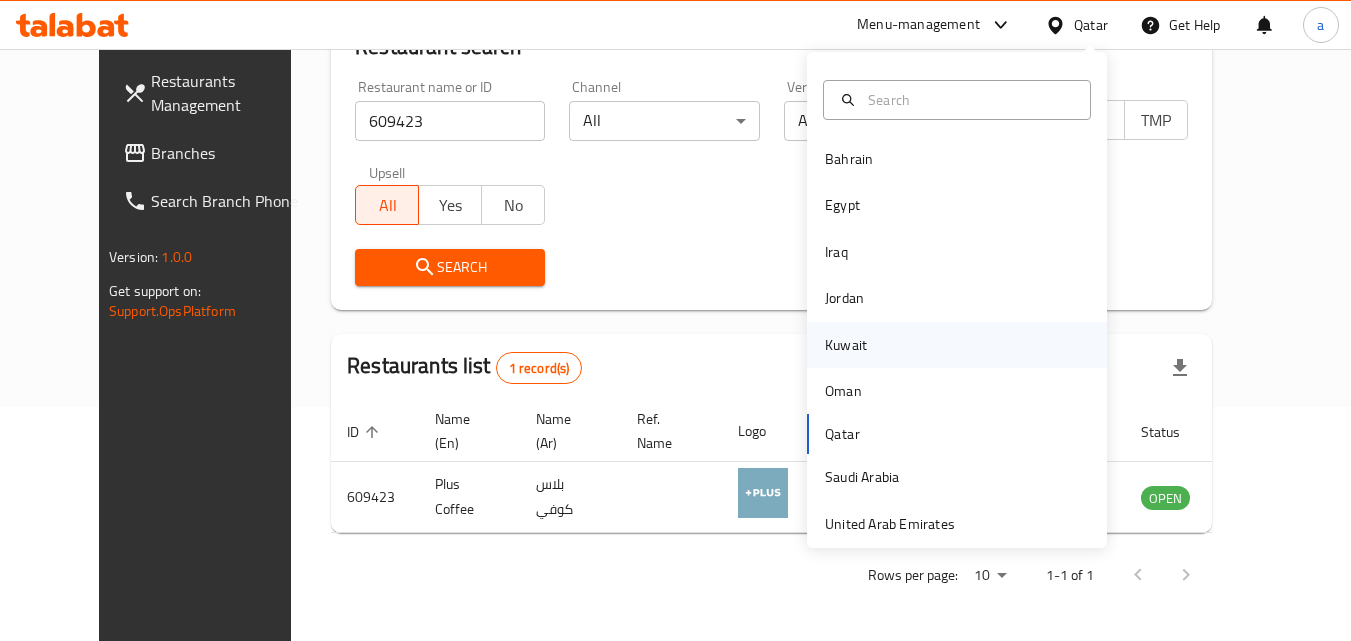 click on "Kuwait" at bounding box center [846, 345] 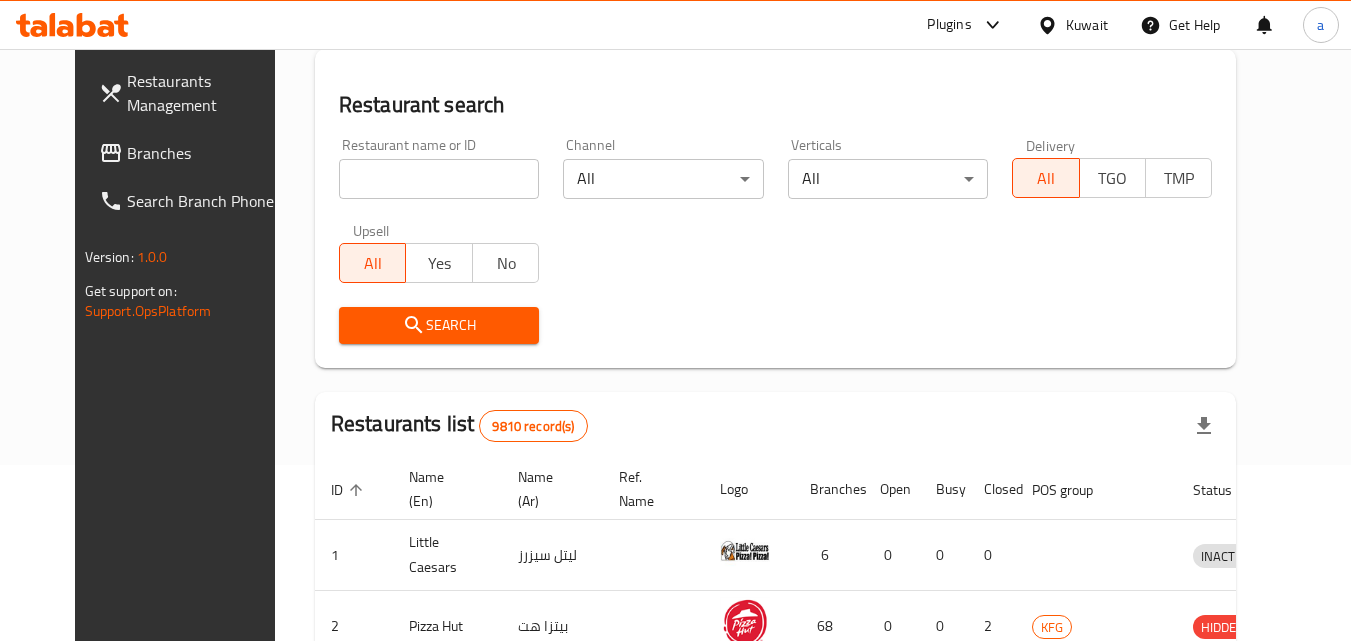 scroll, scrollTop: 234, scrollLeft: 0, axis: vertical 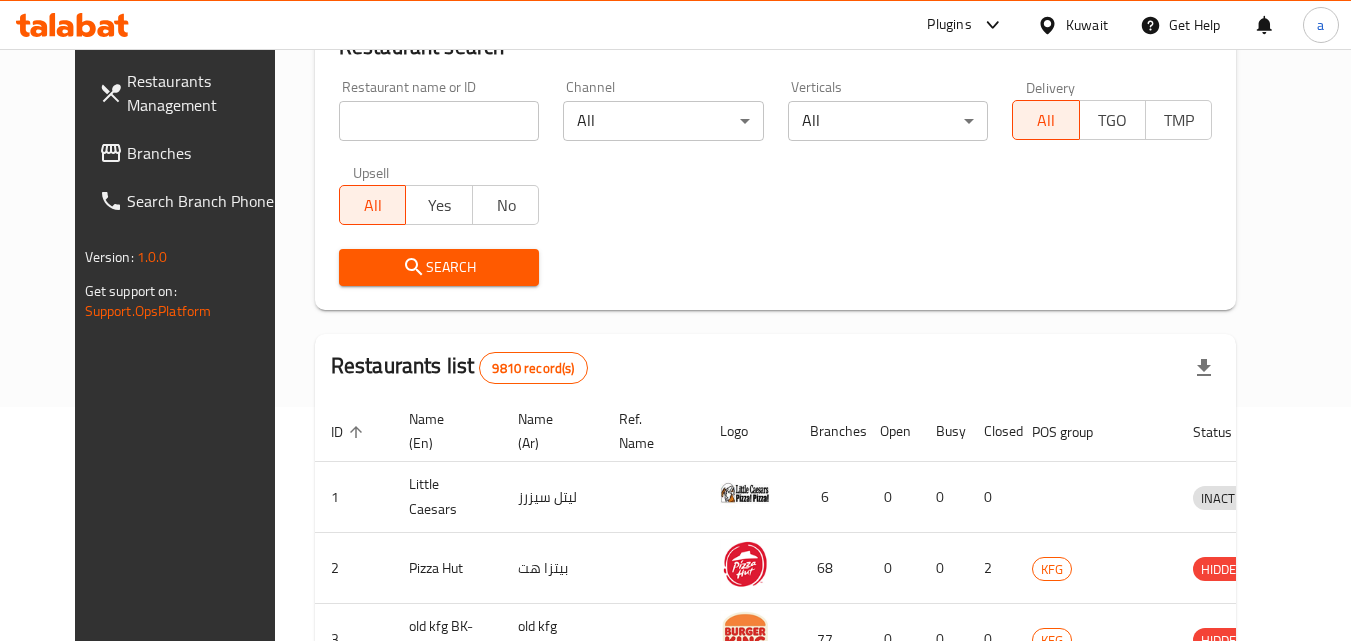 click on "Branches" at bounding box center [206, 153] 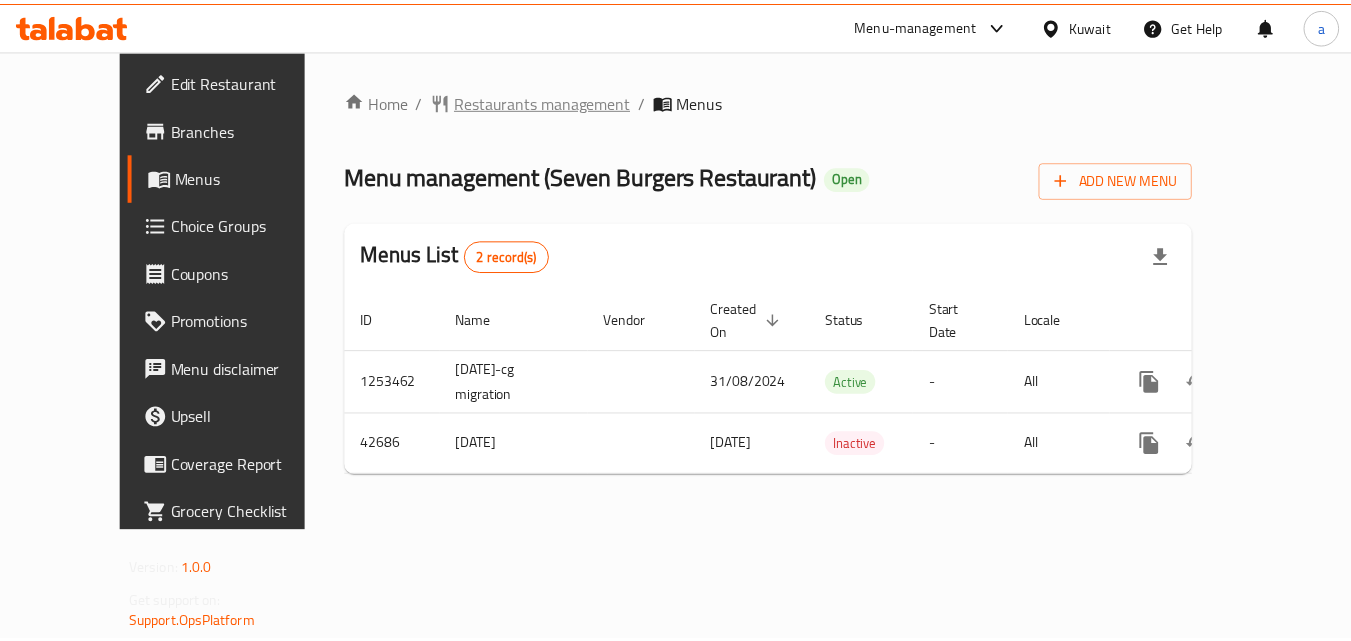scroll, scrollTop: 0, scrollLeft: 0, axis: both 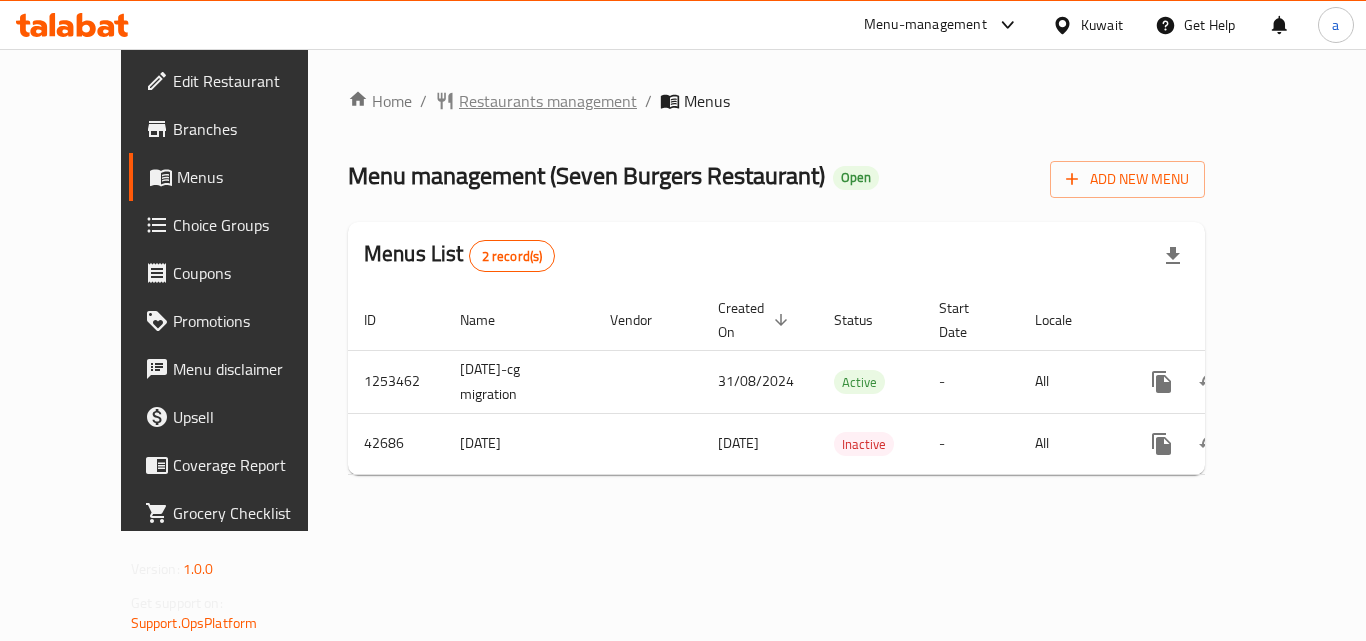 click on "Restaurants management" at bounding box center (548, 101) 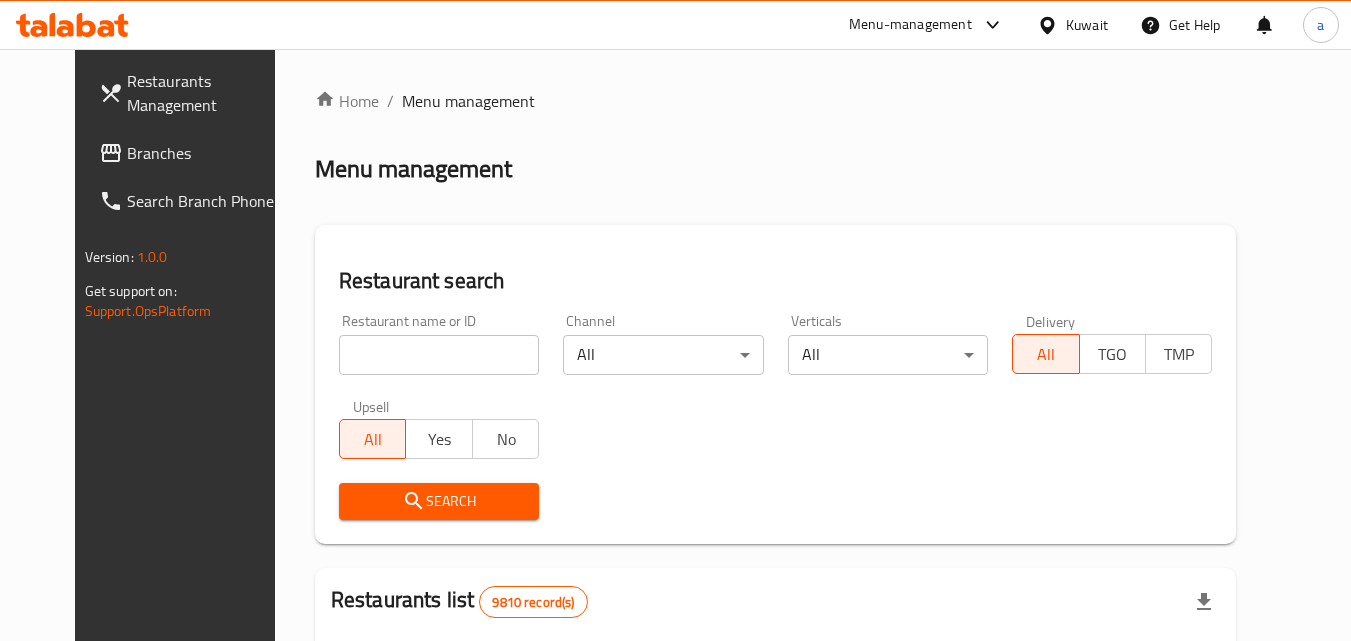 click at bounding box center (439, 355) 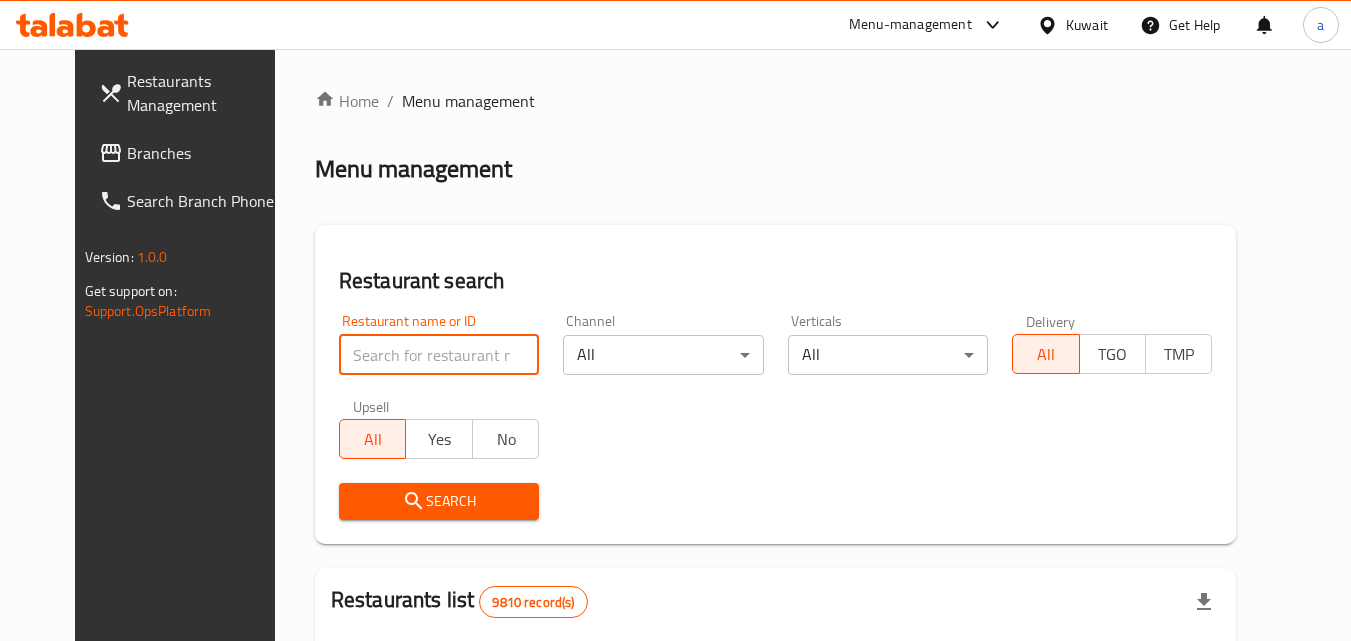 paste on "22094" 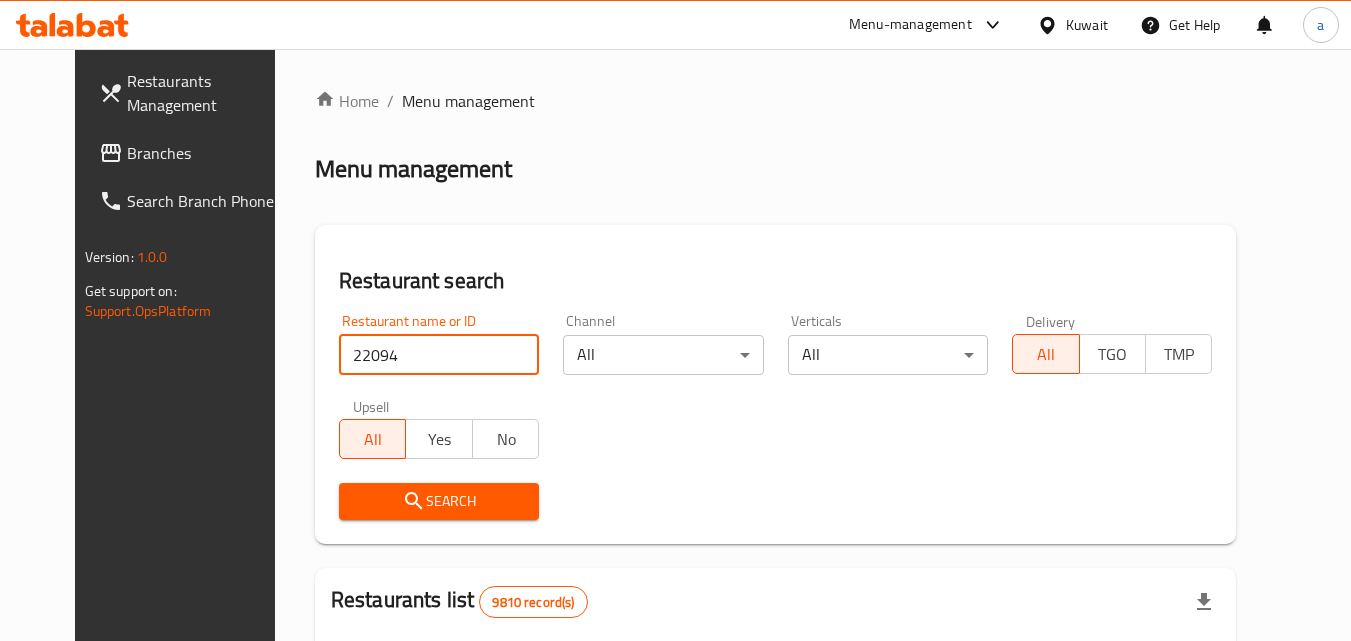 type on "22094" 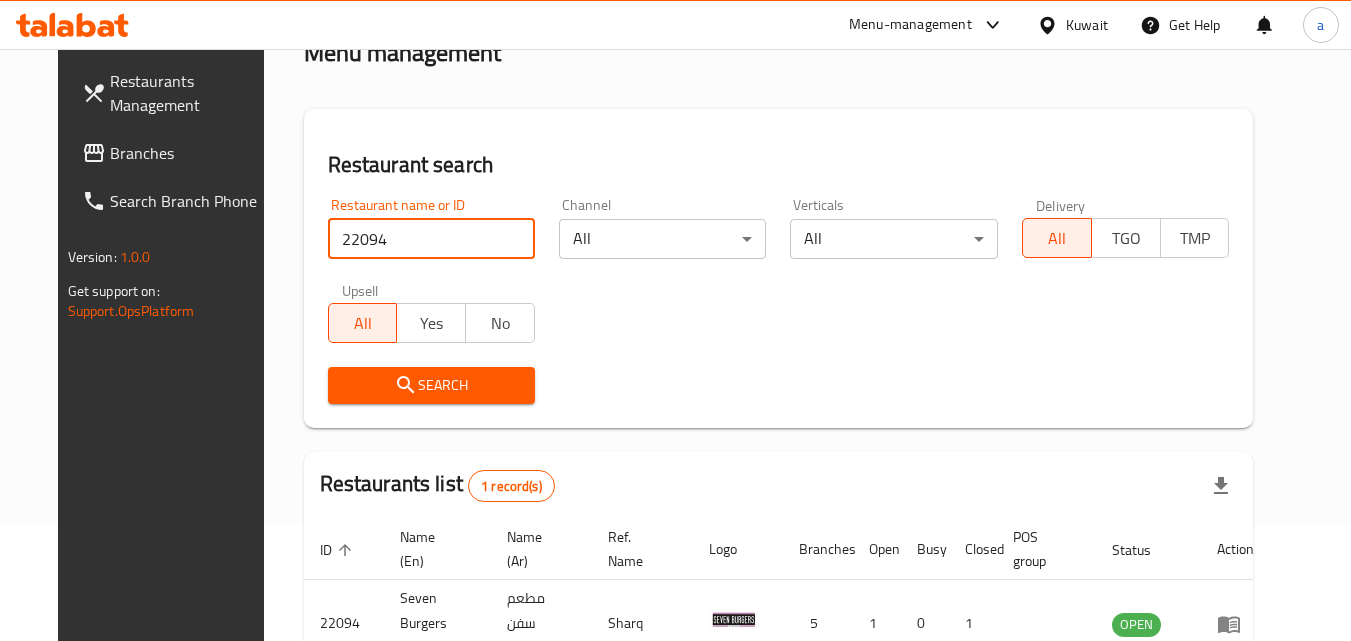 scroll, scrollTop: 234, scrollLeft: 0, axis: vertical 